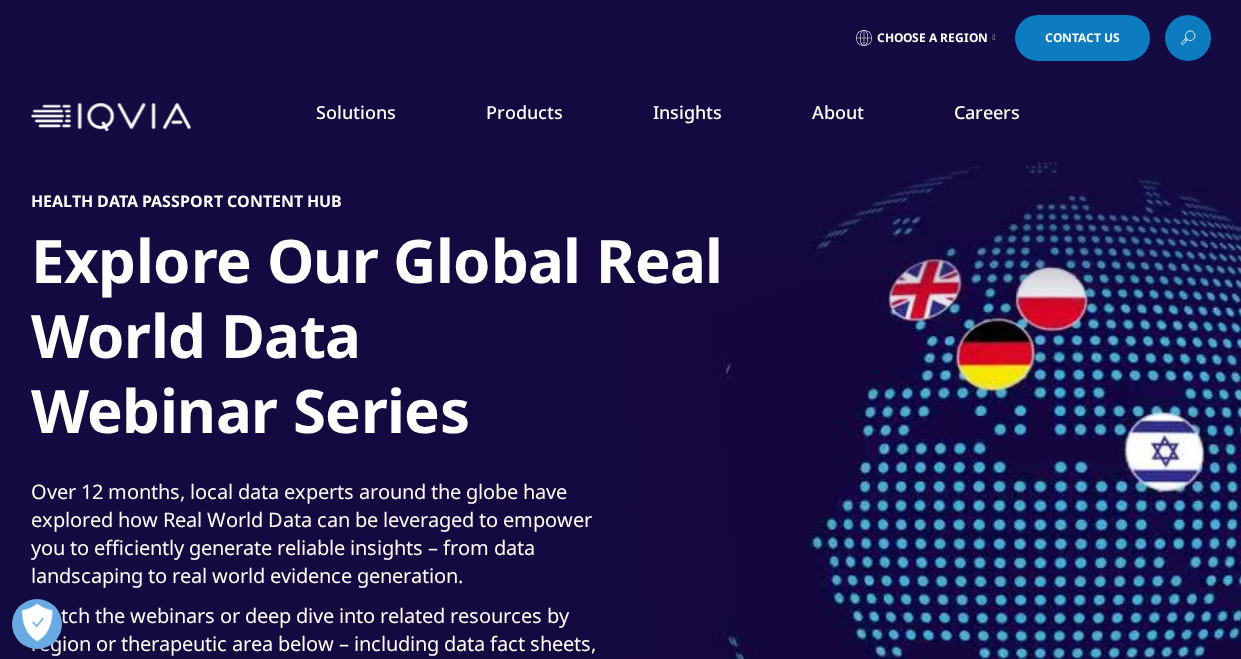 scroll, scrollTop: 300, scrollLeft: 0, axis: vertical 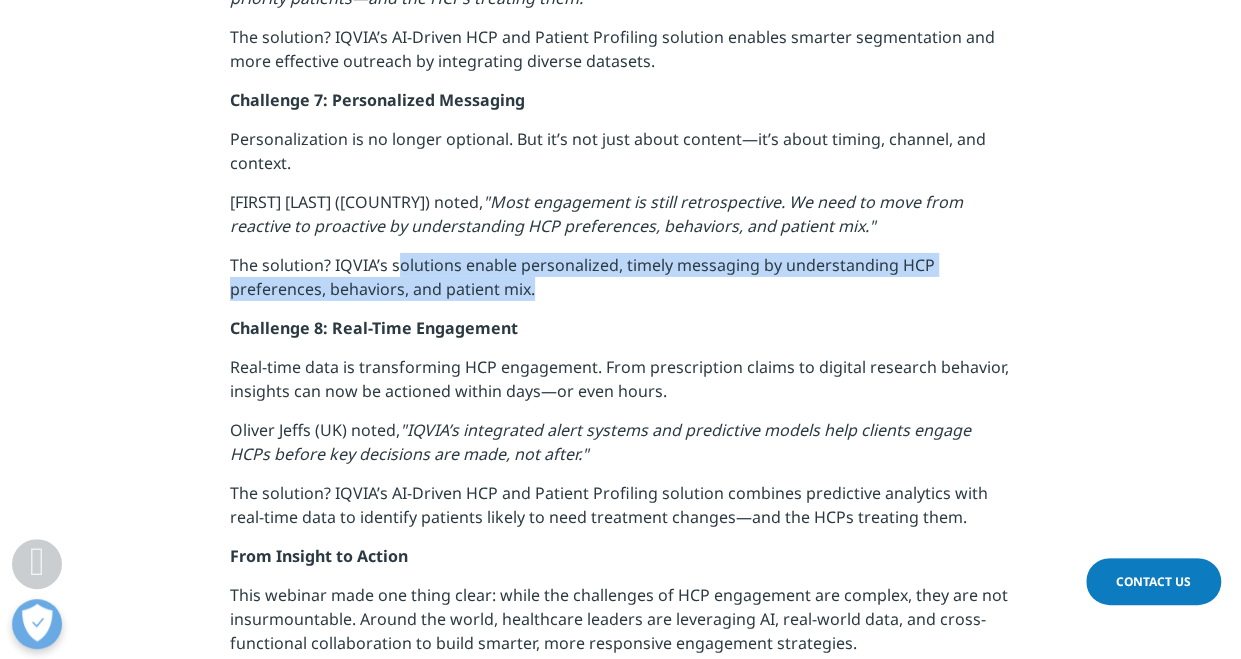 drag, startPoint x: 396, startPoint y: 260, endPoint x: 558, endPoint y: 291, distance: 164.93938 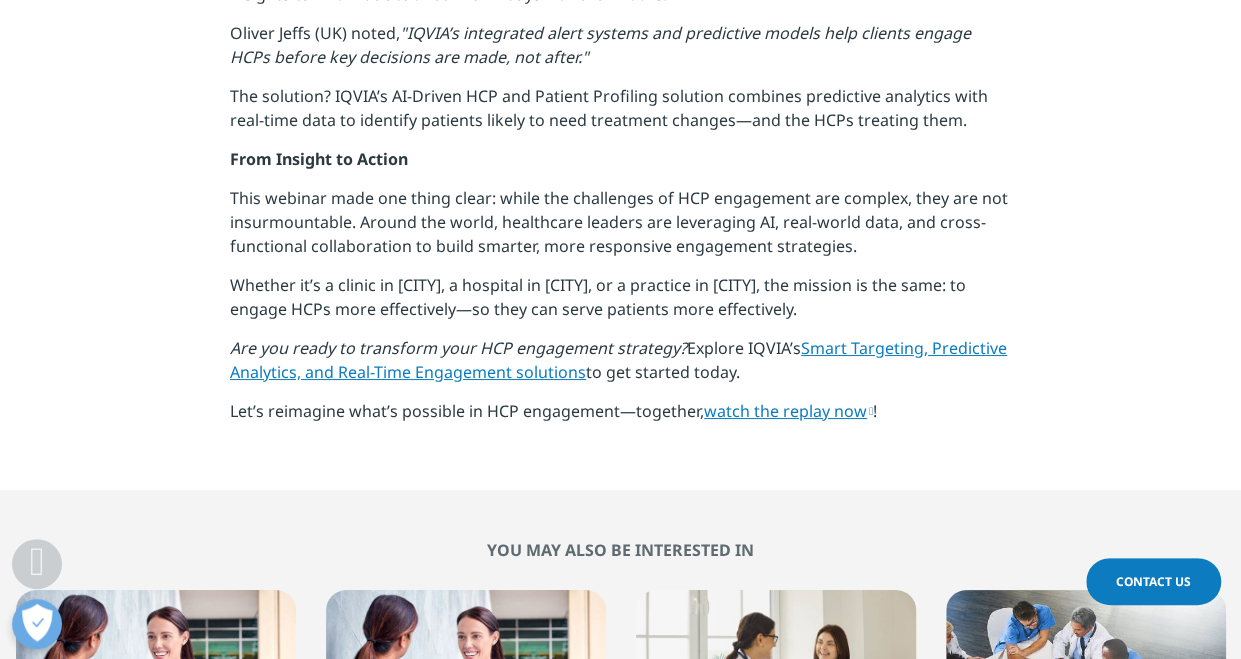 scroll, scrollTop: 3556, scrollLeft: 0, axis: vertical 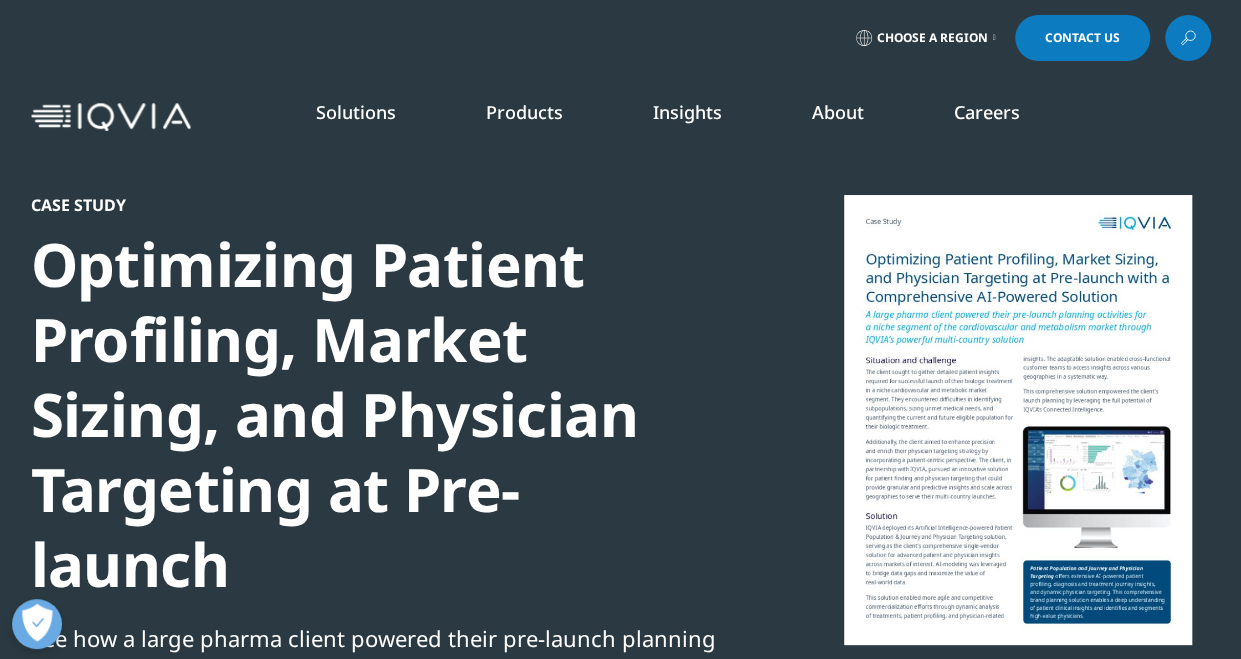 click on "Patient Engagement and Support" at bounding box center [484, 606] 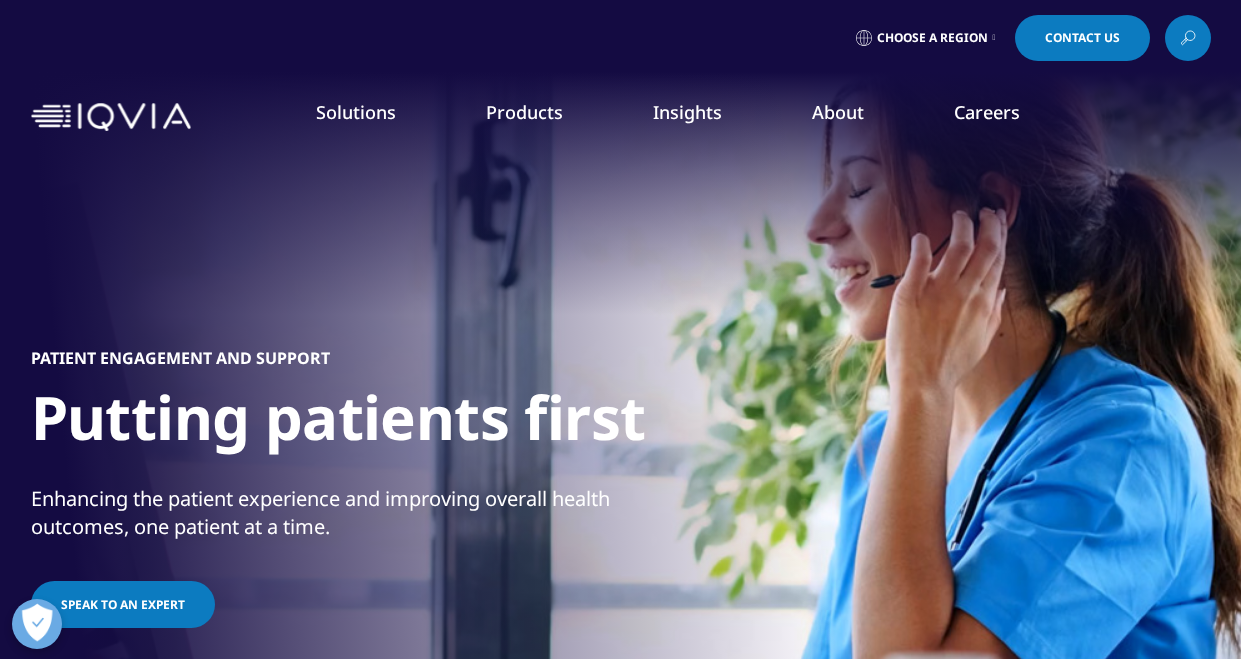 scroll, scrollTop: 0, scrollLeft: 0, axis: both 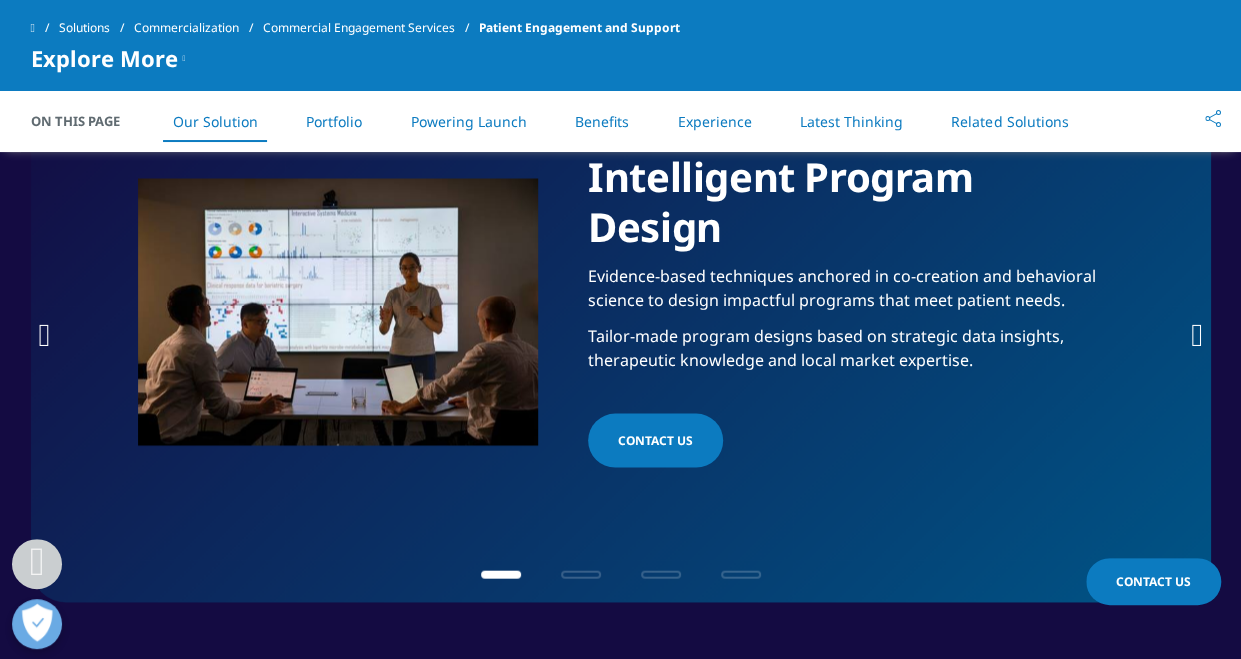 click at bounding box center [581, 574] 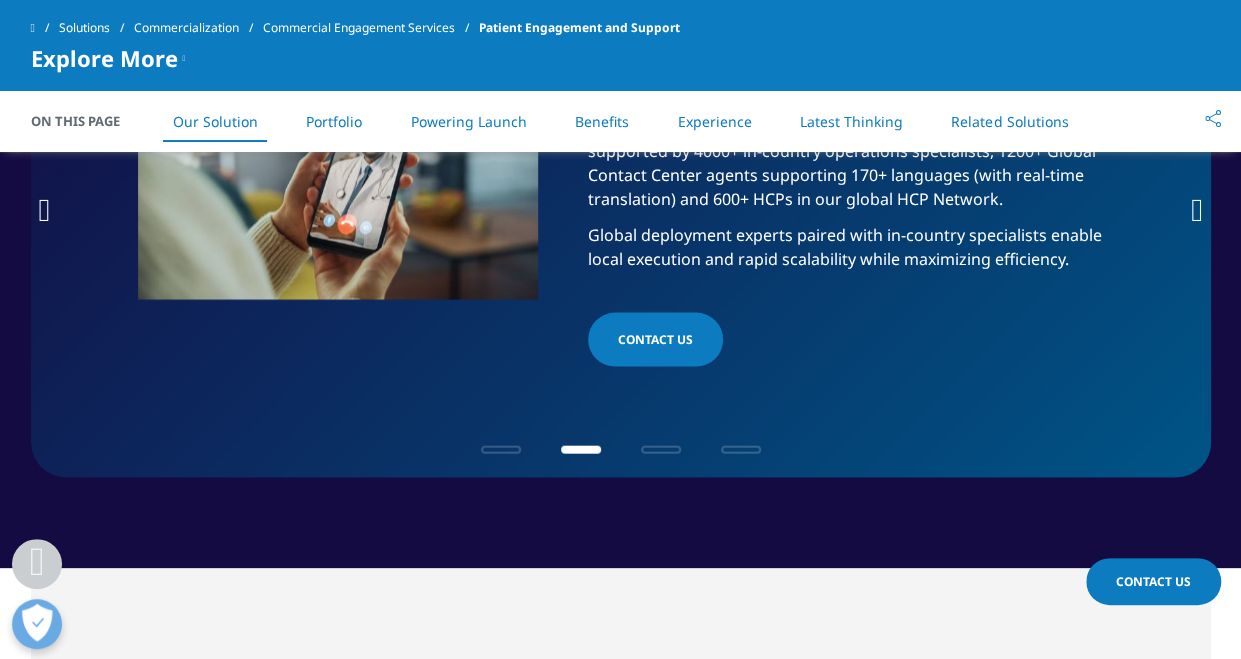 scroll, scrollTop: 2000, scrollLeft: 0, axis: vertical 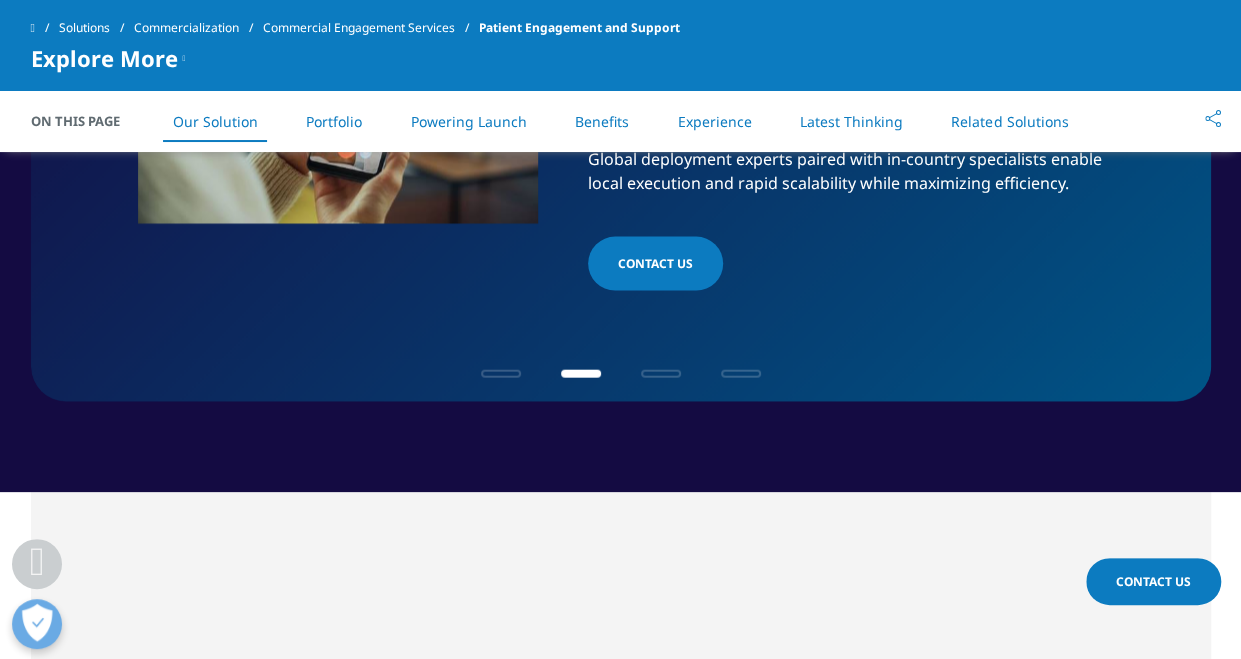 click at bounding box center (661, 374) 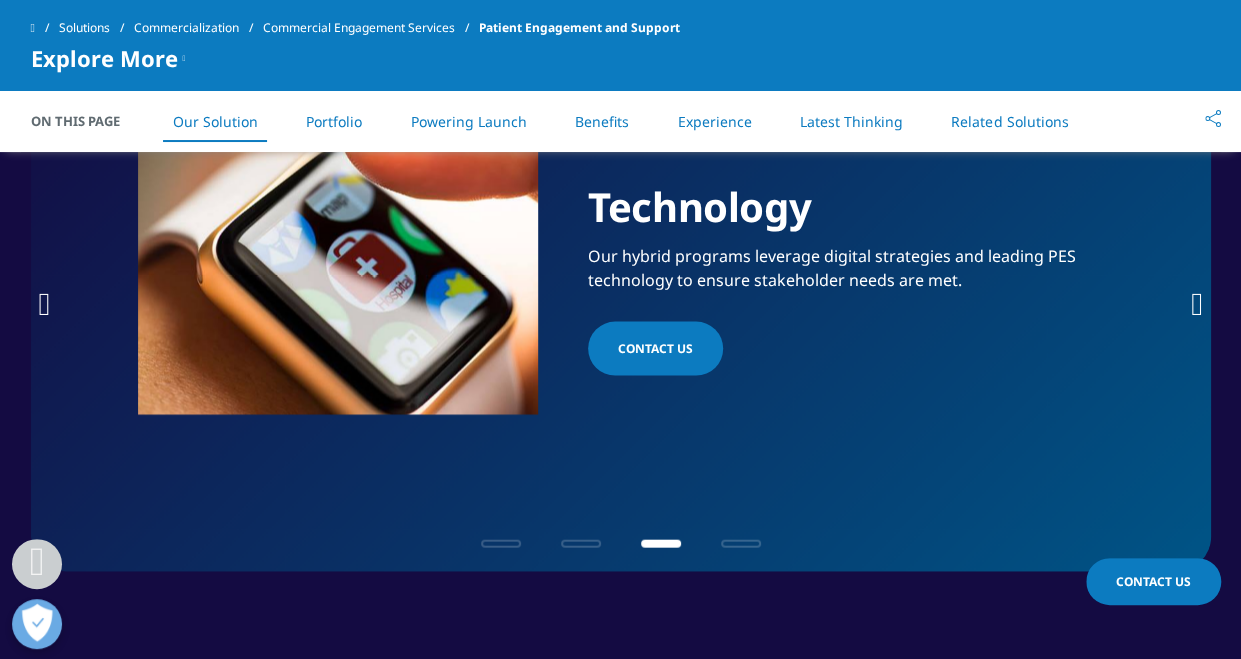 scroll, scrollTop: 1800, scrollLeft: 0, axis: vertical 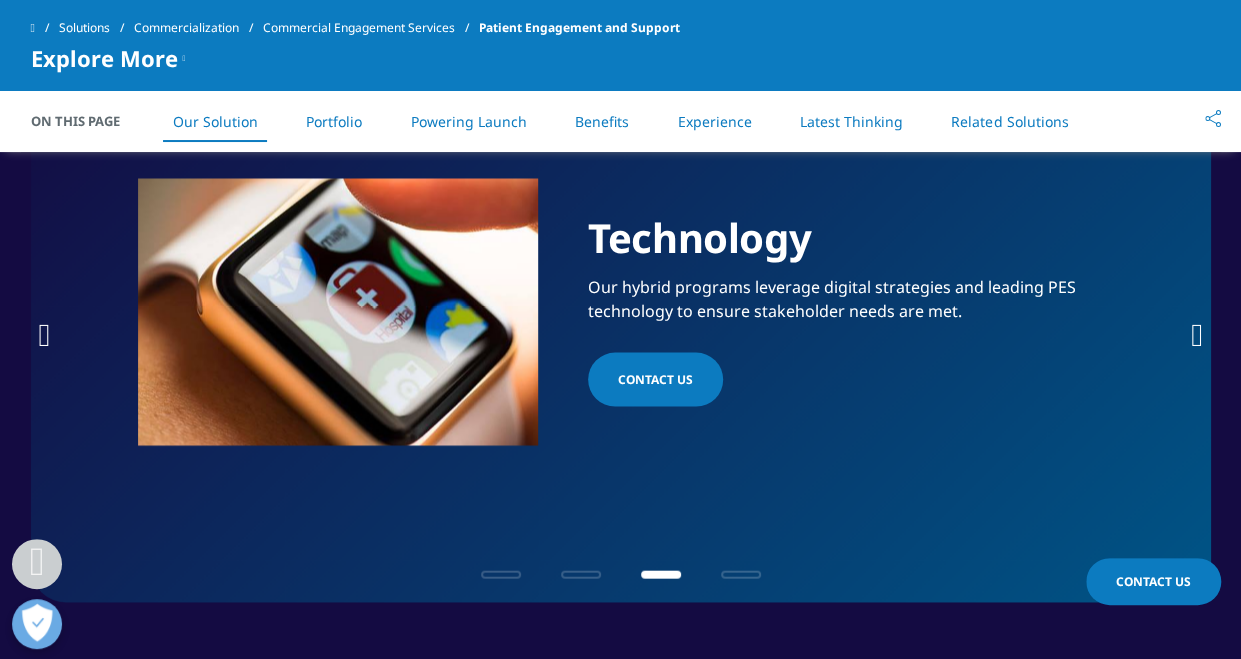 click at bounding box center [741, 574] 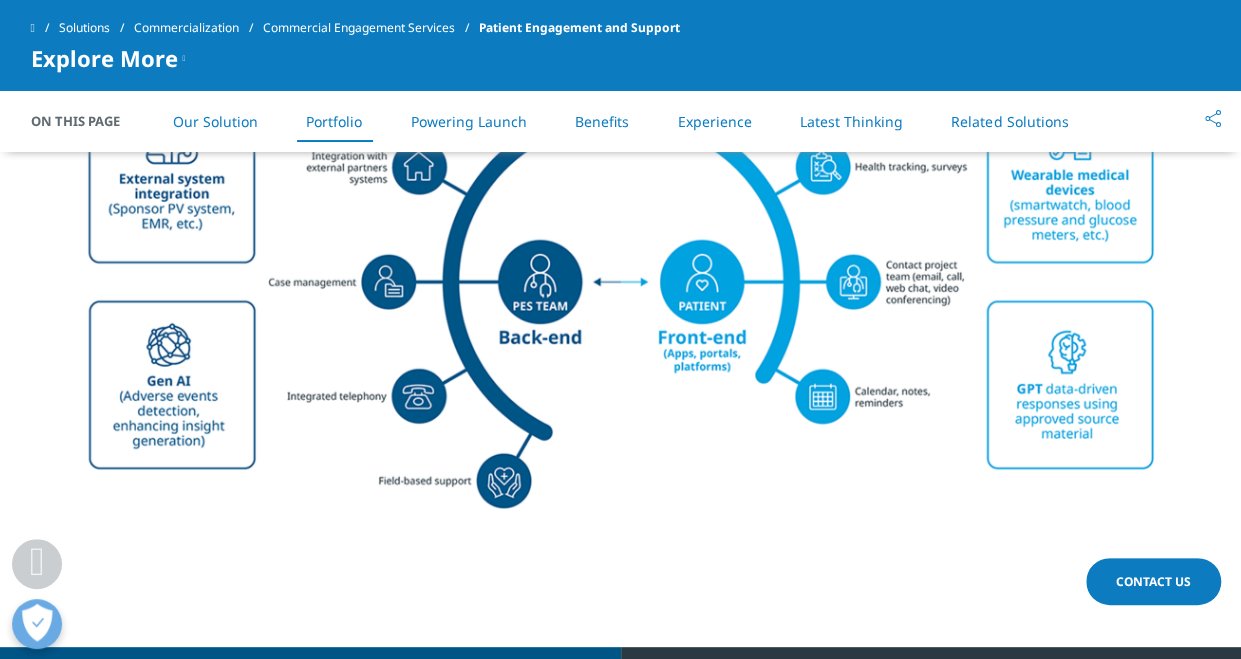 scroll, scrollTop: 3400, scrollLeft: 0, axis: vertical 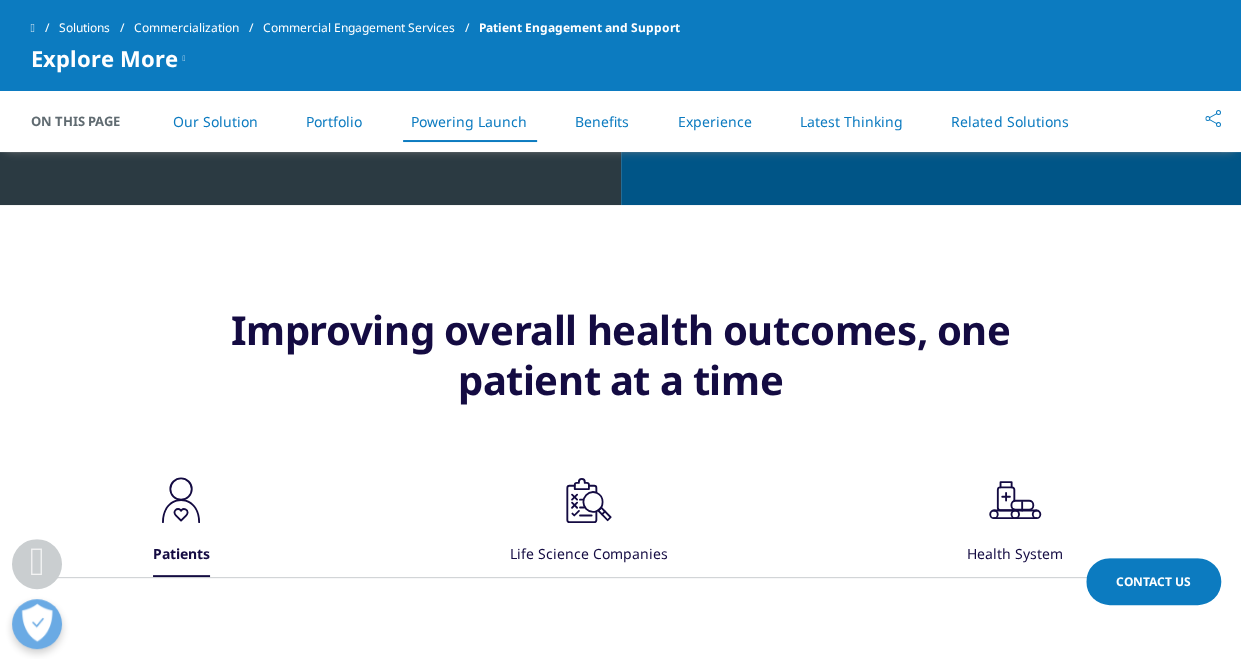 click on "Life Science Companies" at bounding box center [589, 555] 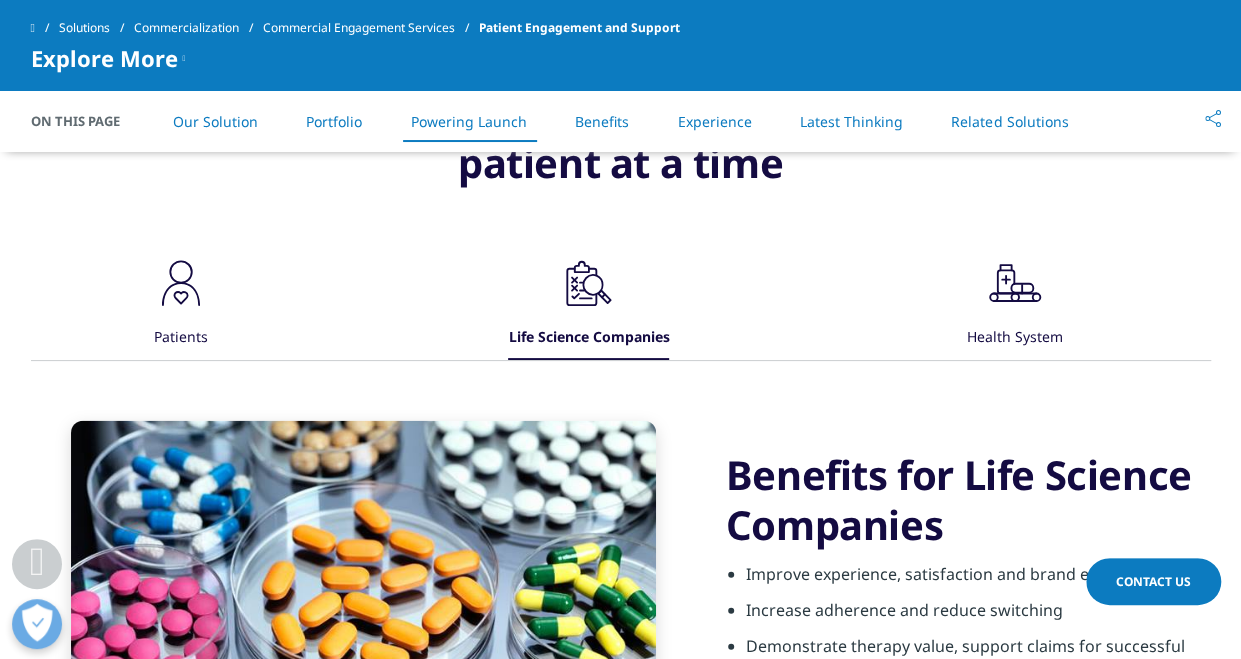 scroll, scrollTop: 5600, scrollLeft: 0, axis: vertical 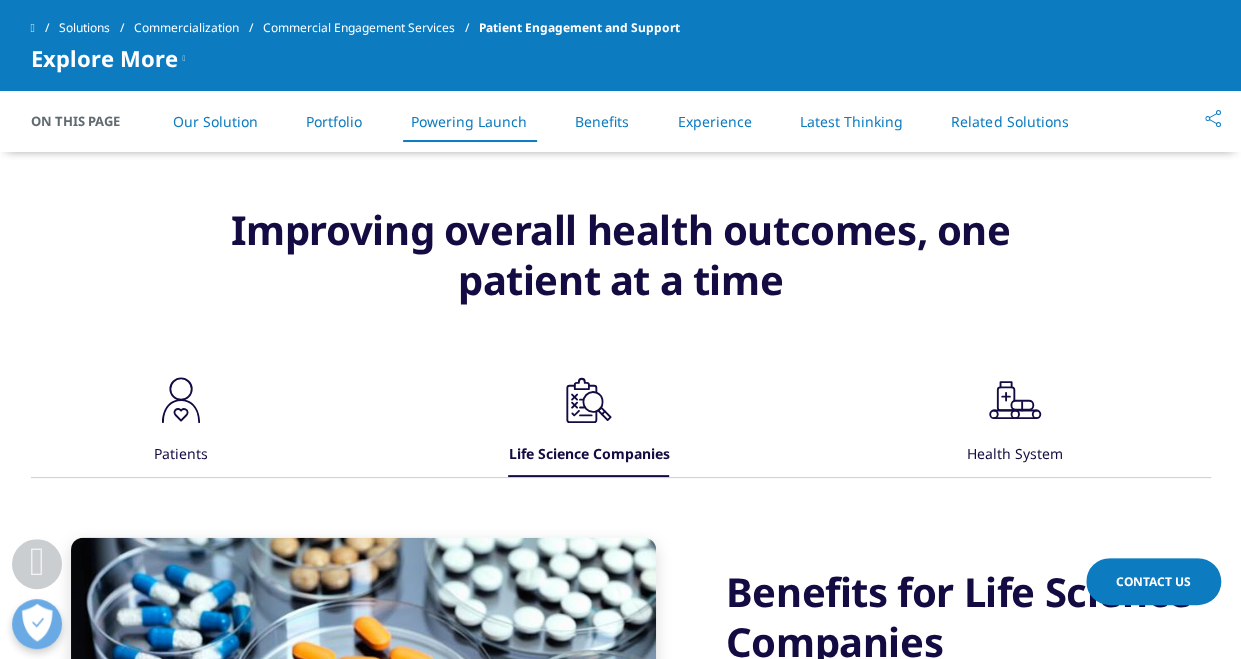 click on ".cls-1{fill:#231f20;}
Patients
.cls-1{fill:#231f20;}
Life Science Companies
.cls-1{fill:#231f20;}" at bounding box center [621, 423] 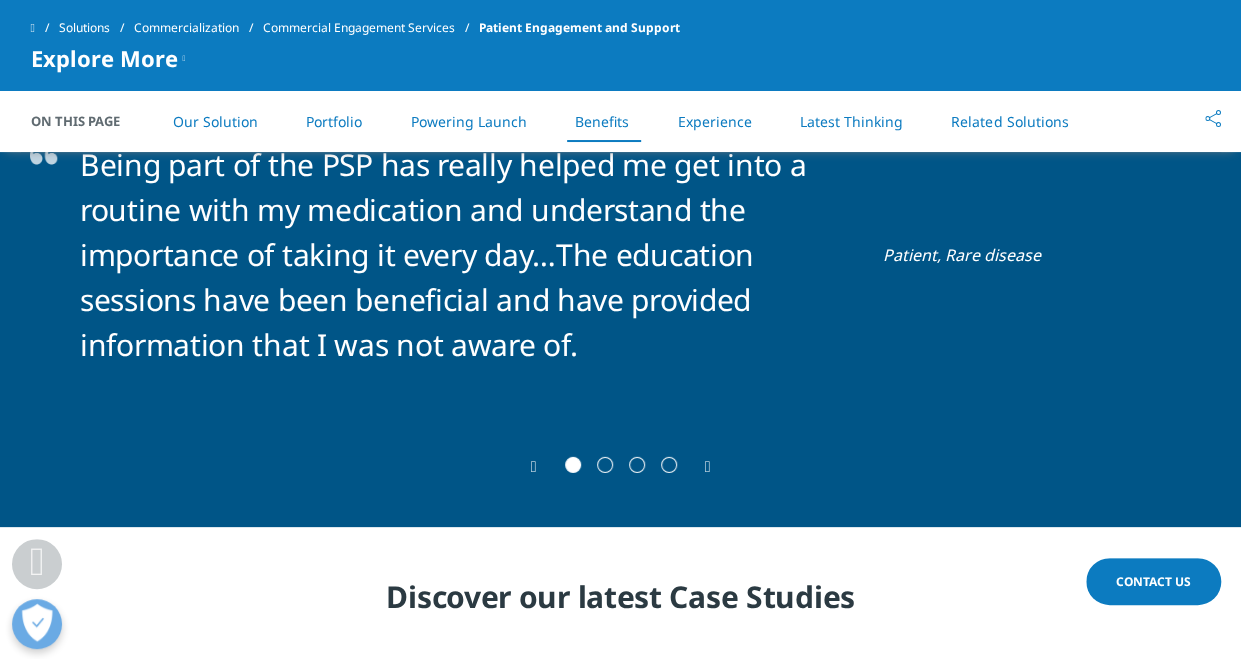 scroll, scrollTop: 6500, scrollLeft: 0, axis: vertical 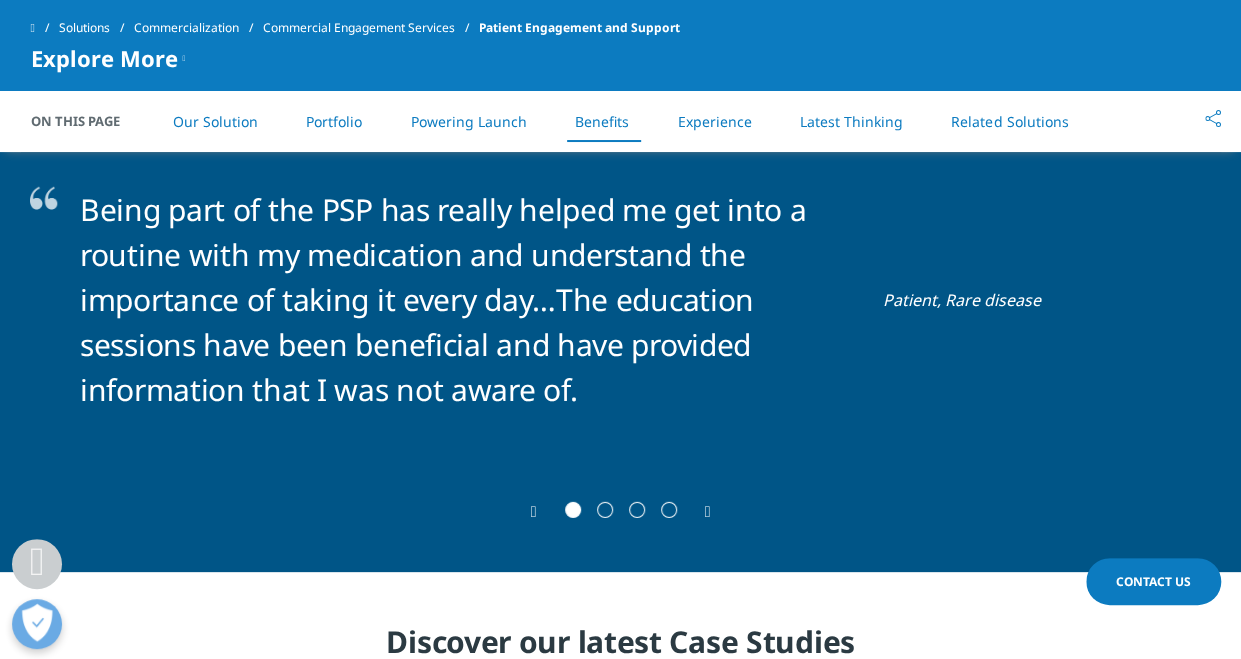 click at bounding box center (605, 510) 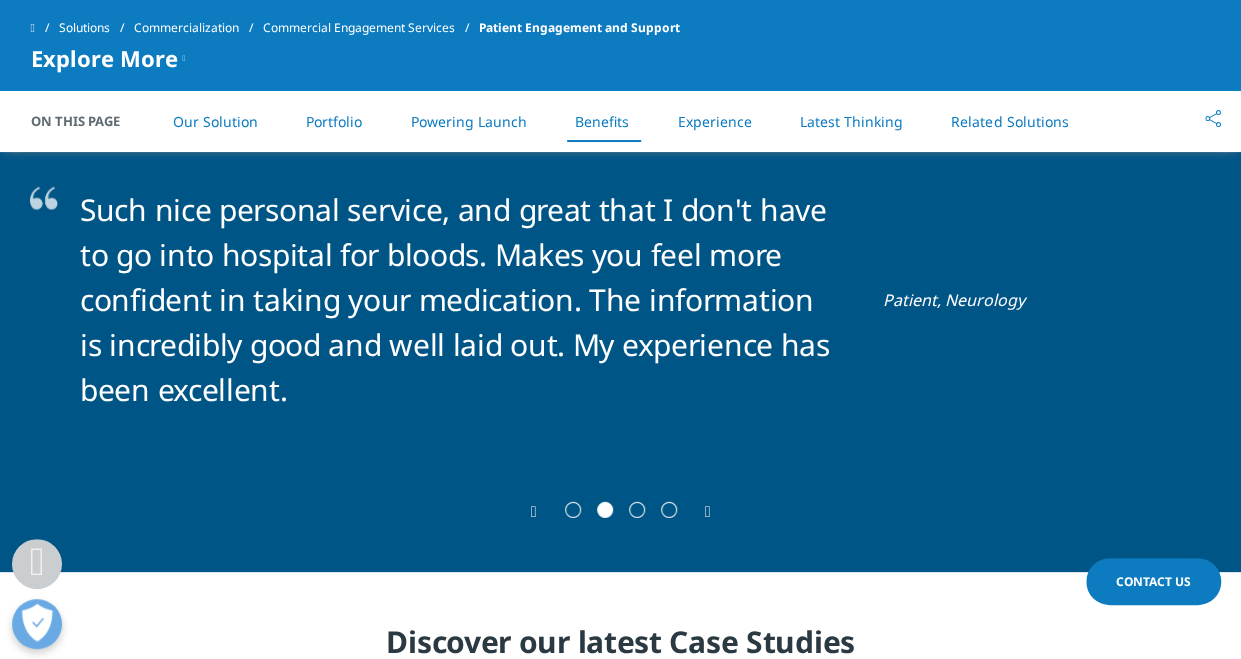 click at bounding box center (621, 512) 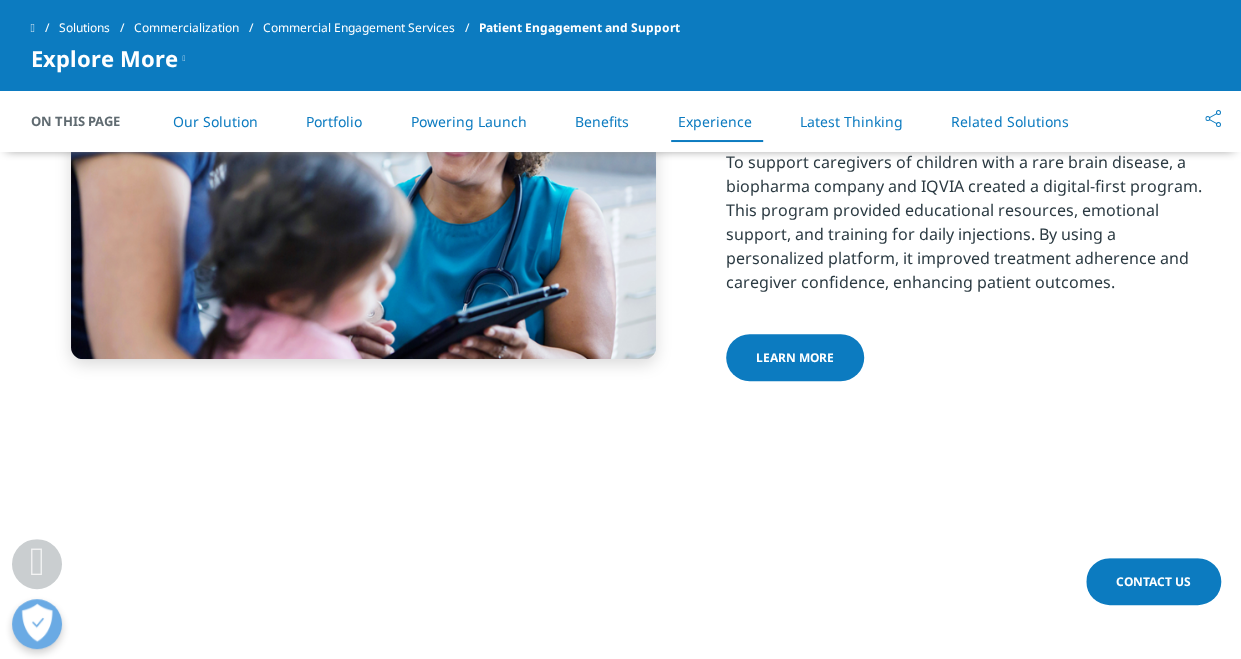 scroll, scrollTop: 7800, scrollLeft: 0, axis: vertical 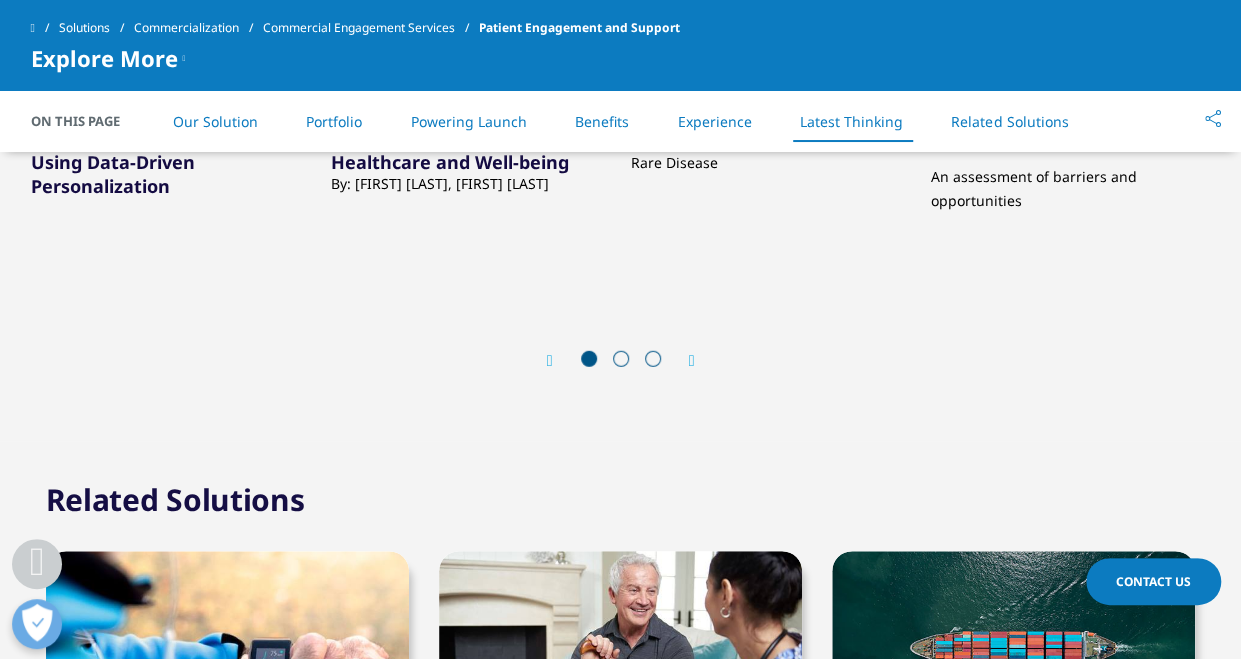 click at bounding box center (692, 361) 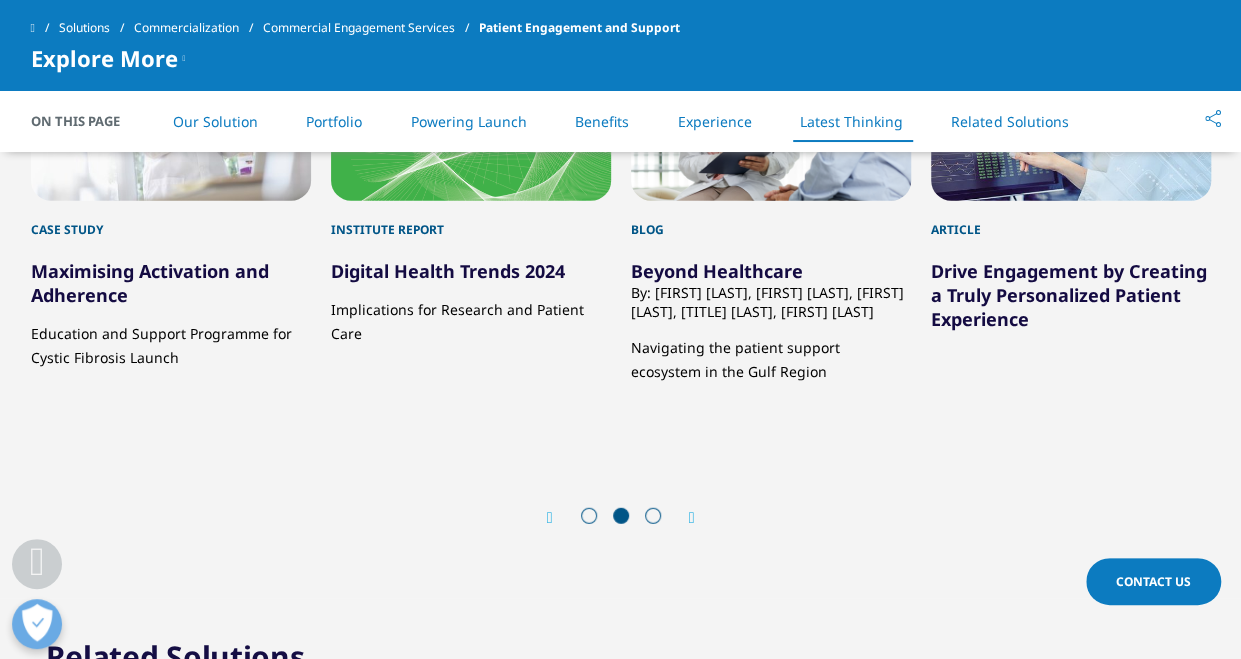 scroll, scrollTop: 9900, scrollLeft: 0, axis: vertical 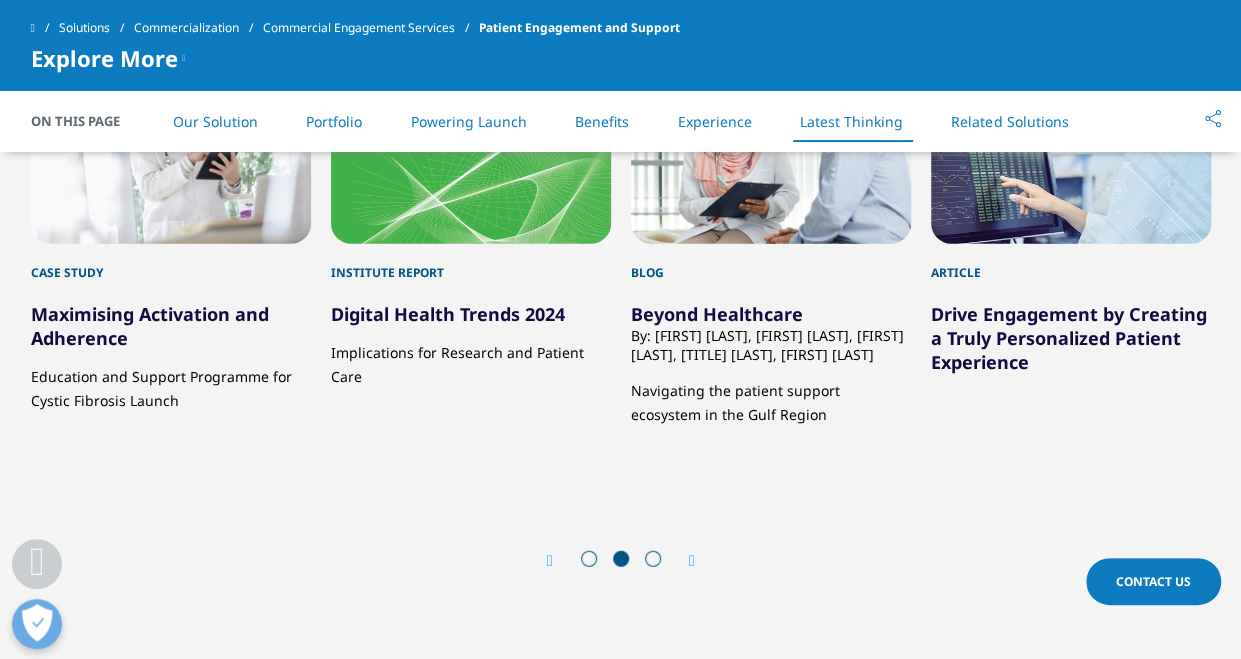 click at bounding box center (692, 561) 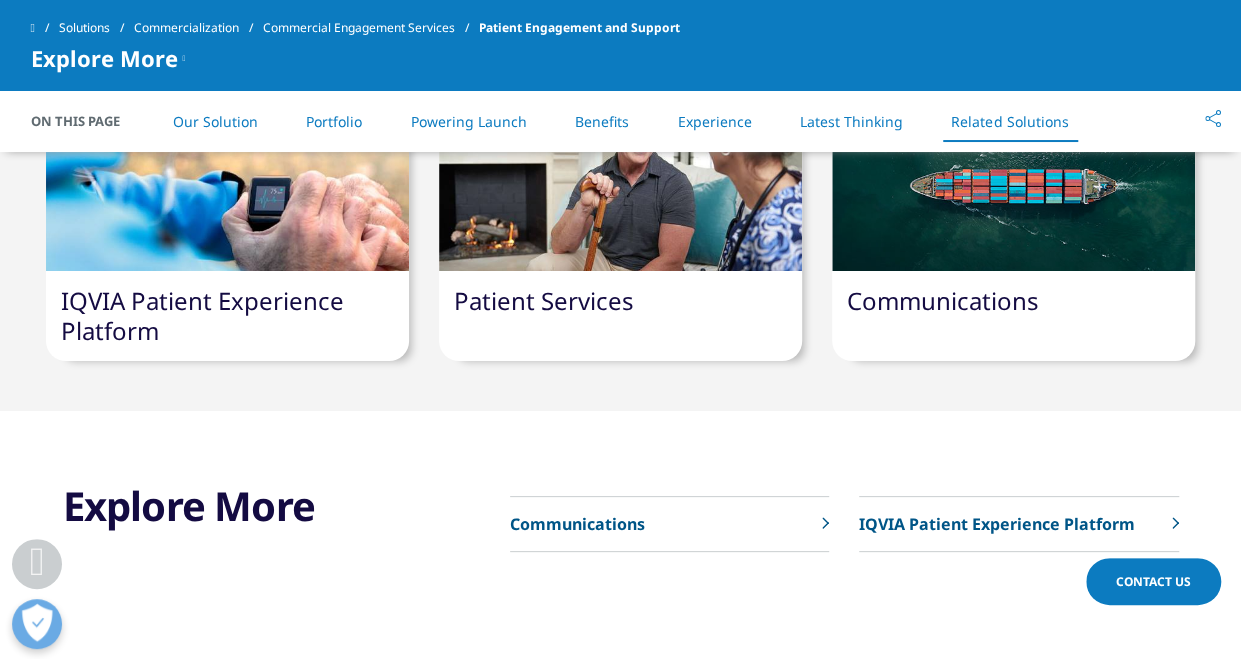 scroll, scrollTop: 10500, scrollLeft: 0, axis: vertical 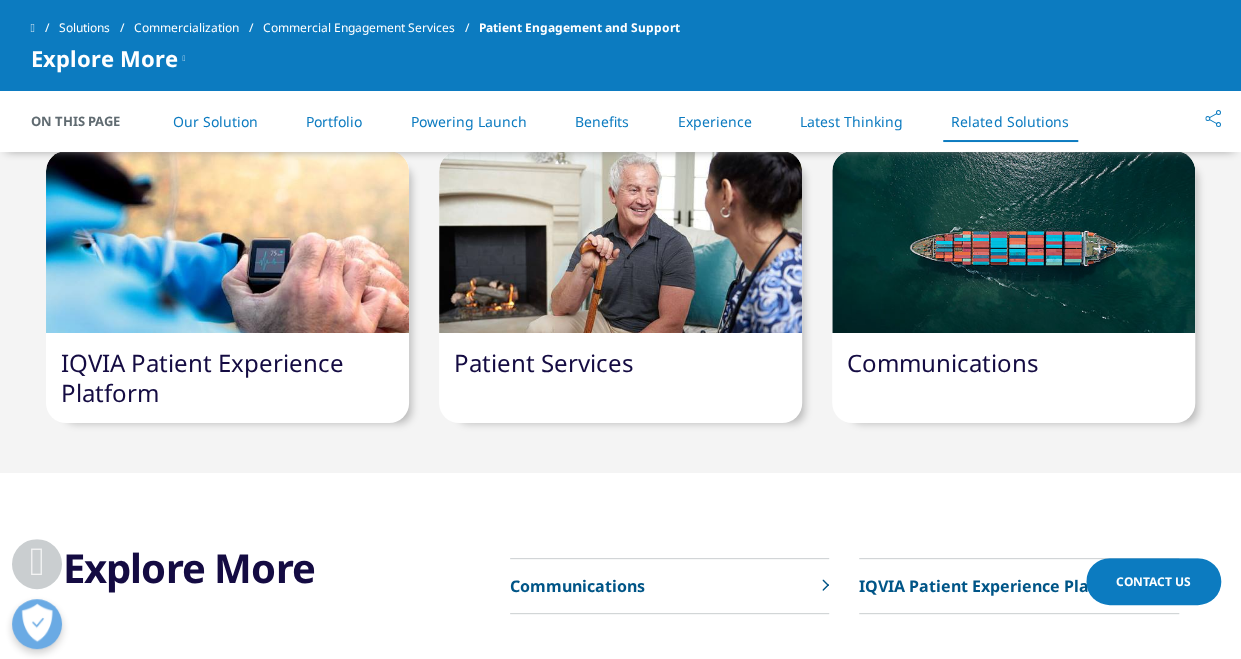 click at bounding box center (620, 242) 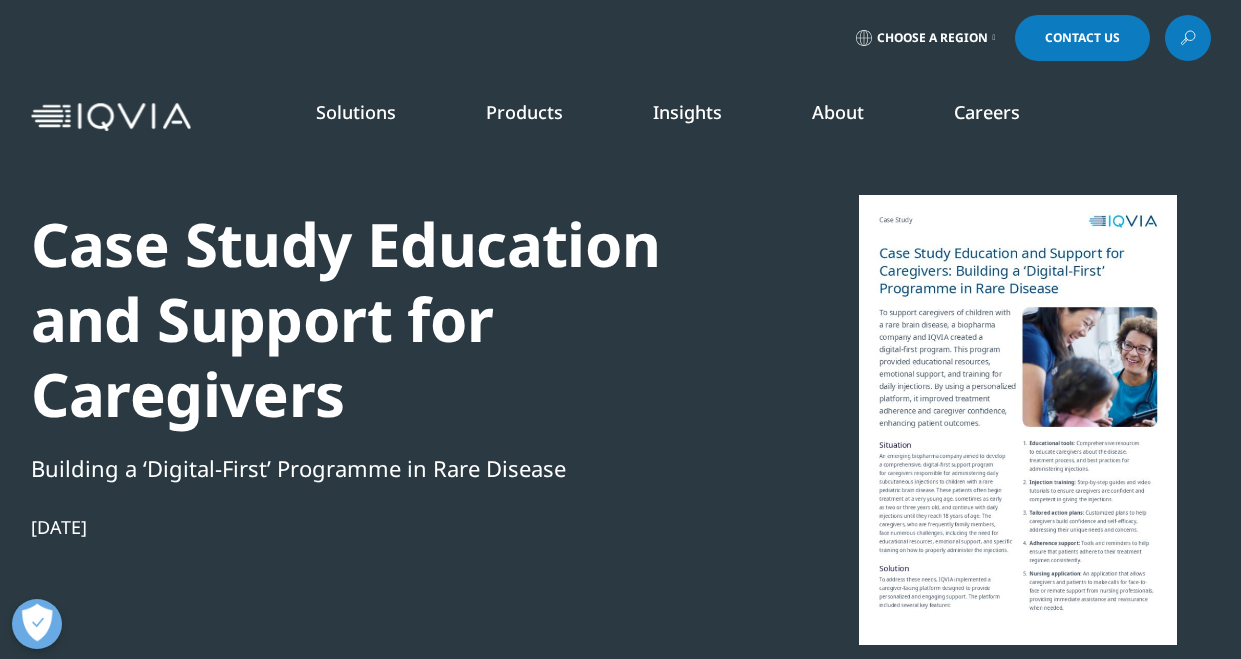 scroll, scrollTop: 0, scrollLeft: 0, axis: both 